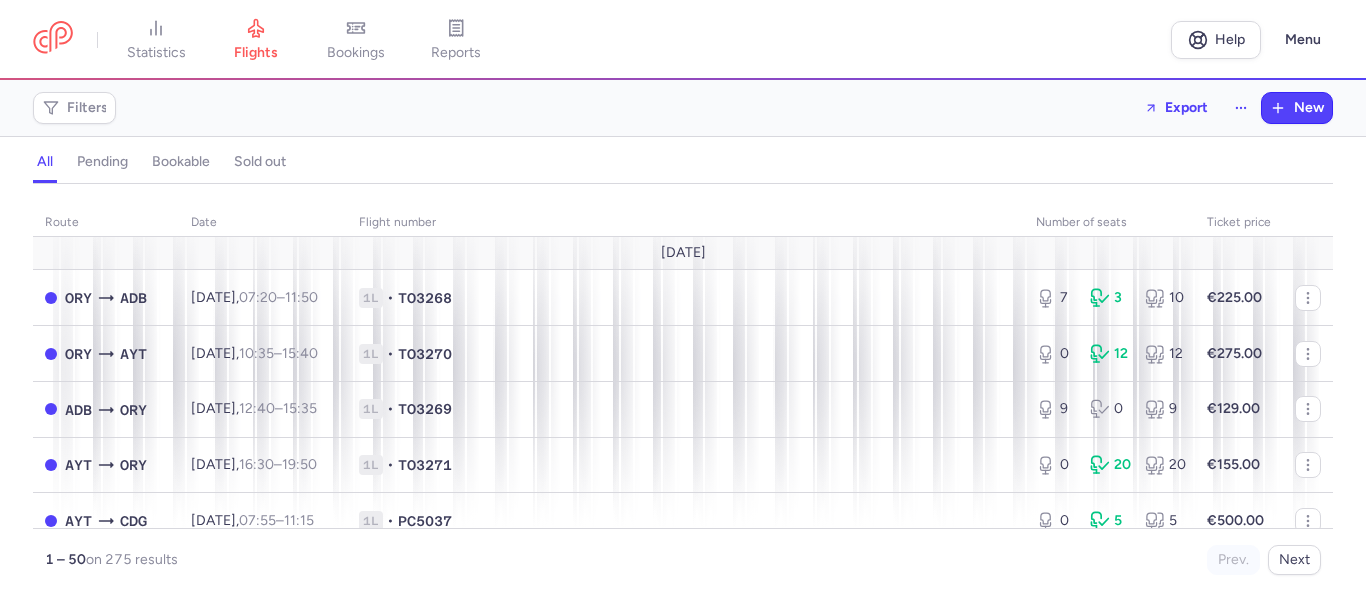scroll, scrollTop: 0, scrollLeft: 0, axis: both 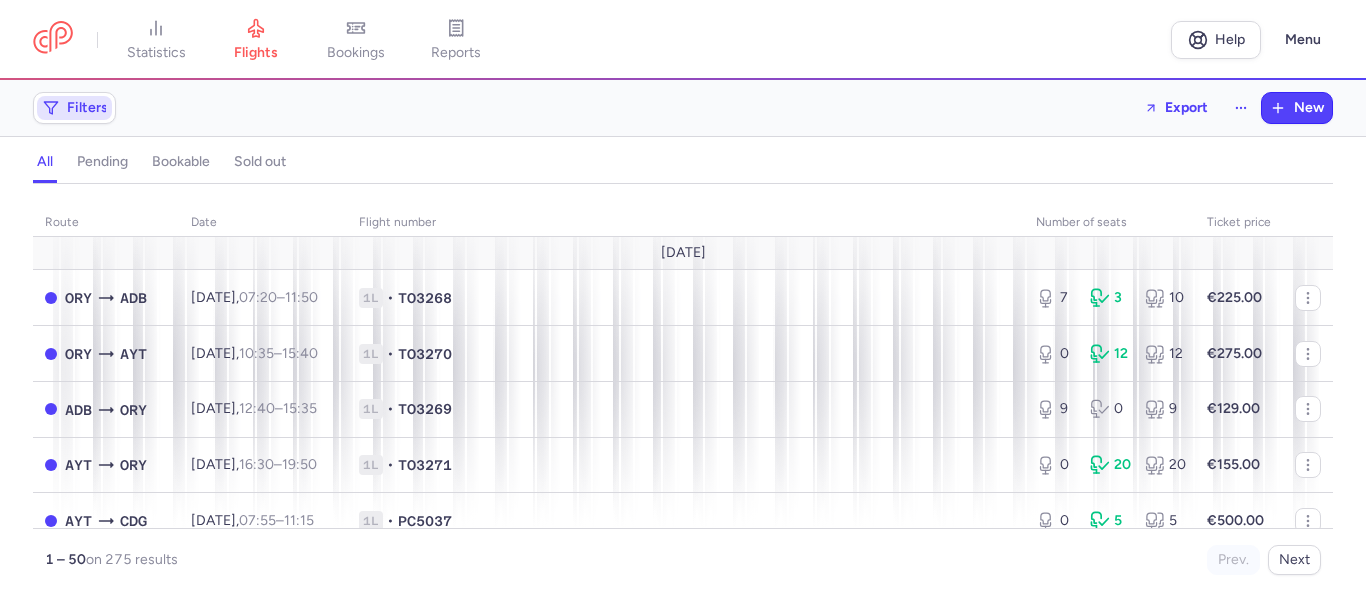 click on "Filters" at bounding box center [74, 108] 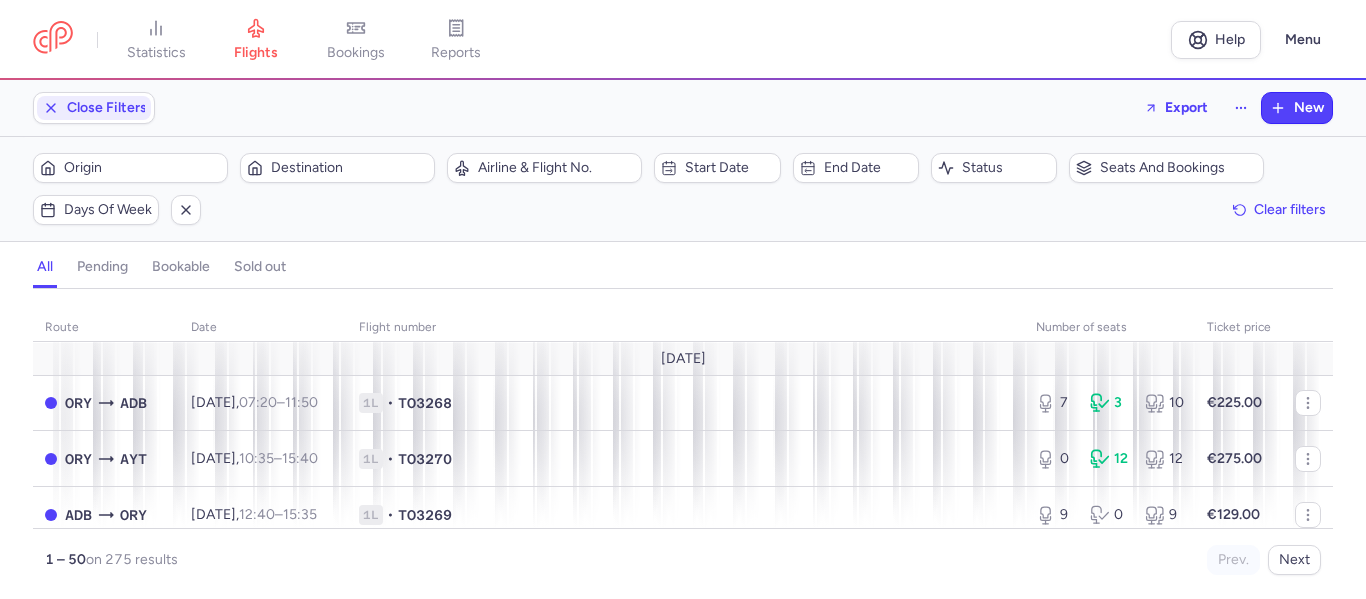 scroll, scrollTop: 0, scrollLeft: 0, axis: both 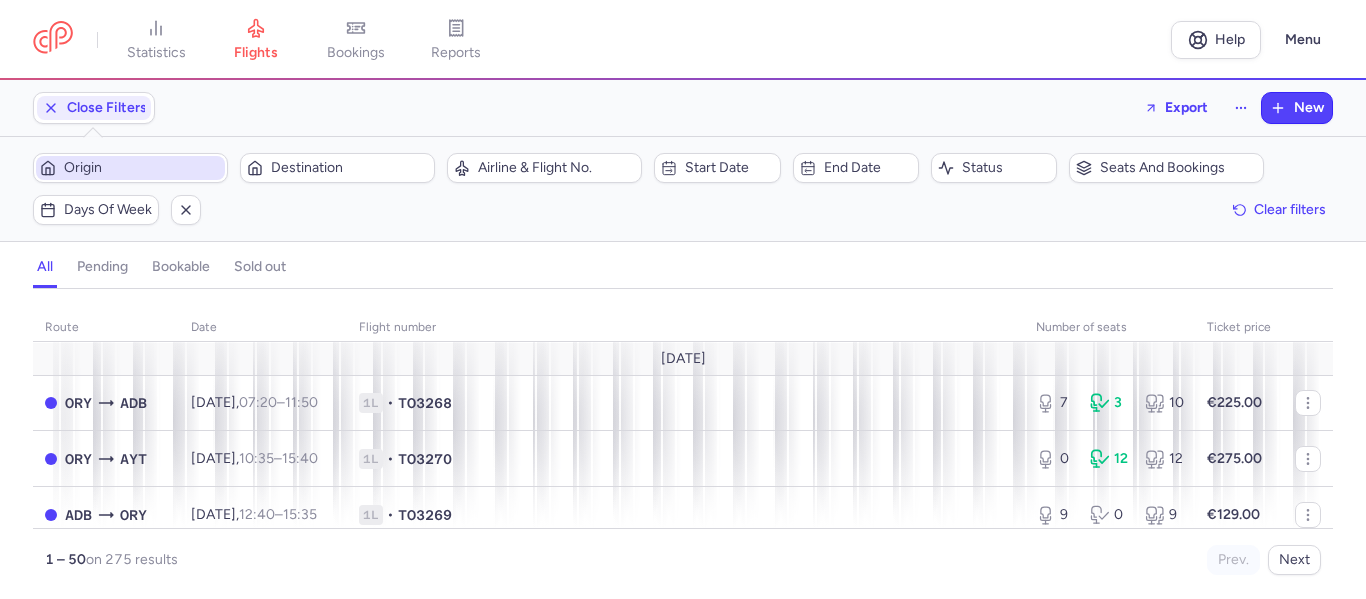 click on "Origin" at bounding box center (142, 168) 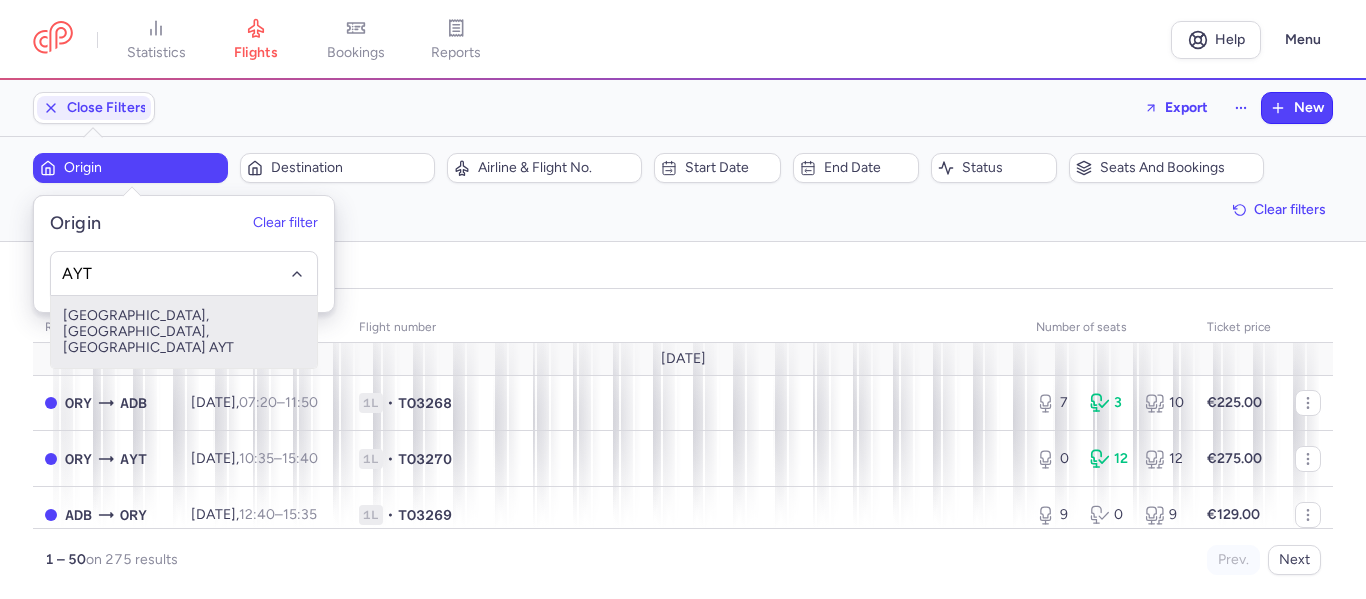click on "[GEOGRAPHIC_DATA], [GEOGRAPHIC_DATA], [GEOGRAPHIC_DATA] AYT" at bounding box center (184, 332) 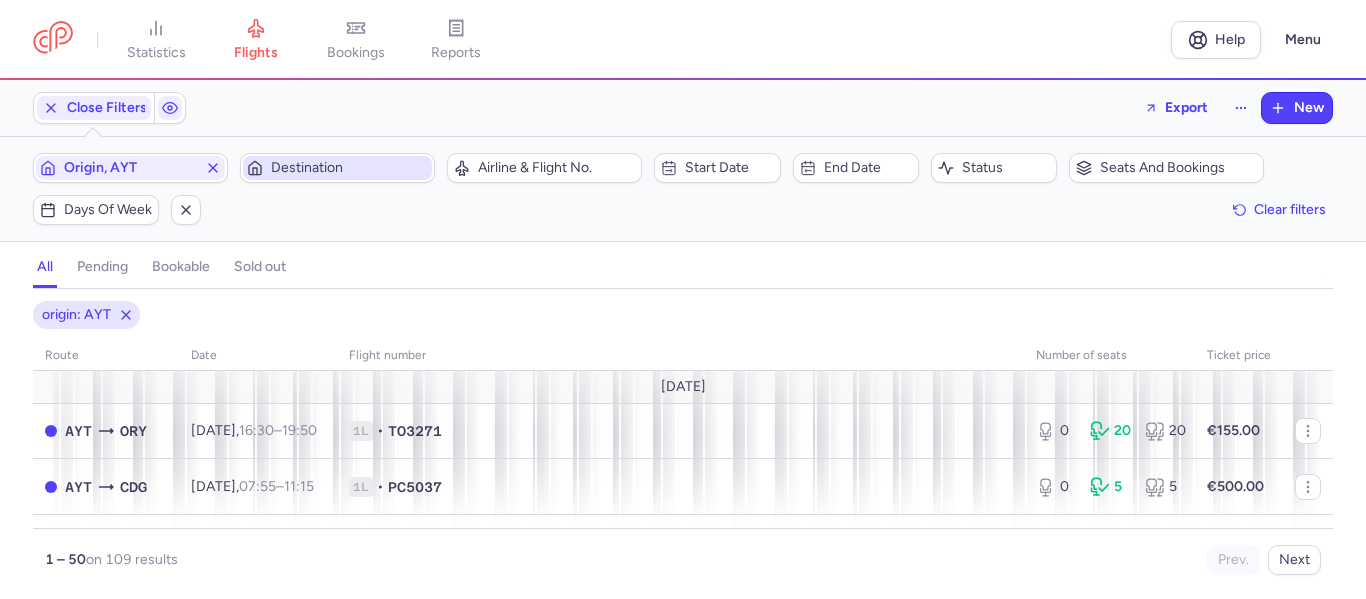 click on "Destination" at bounding box center [349, 168] 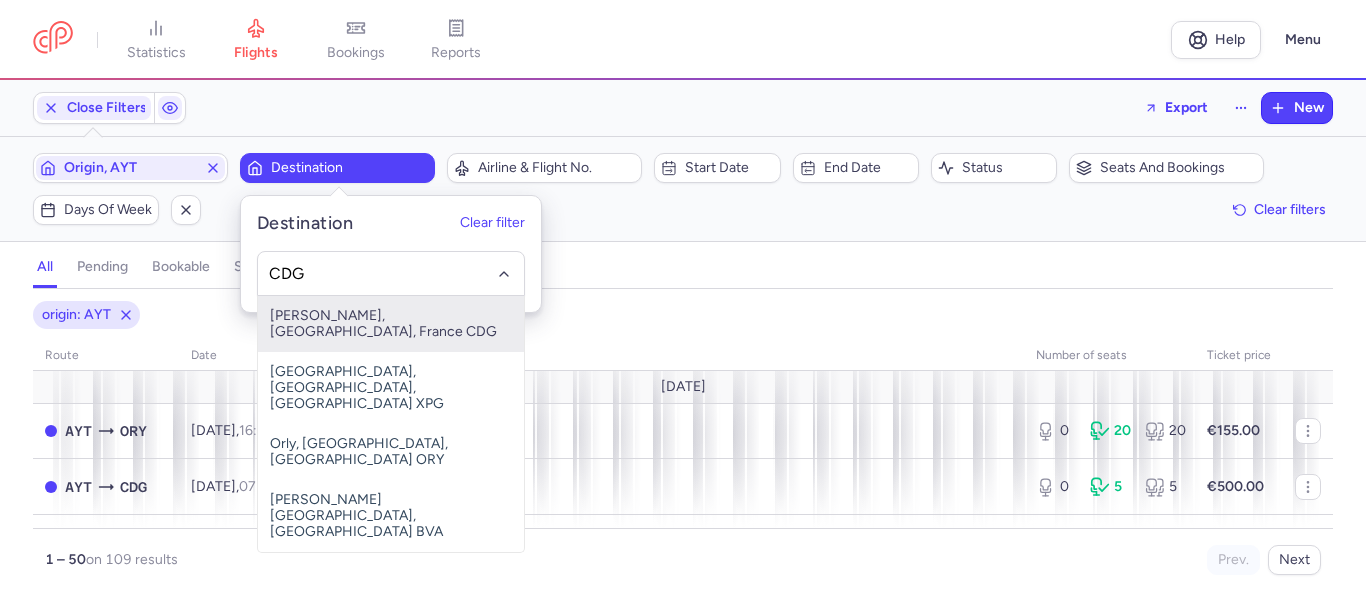 click on "[PERSON_NAME], [GEOGRAPHIC_DATA], France CDG" at bounding box center (391, 324) 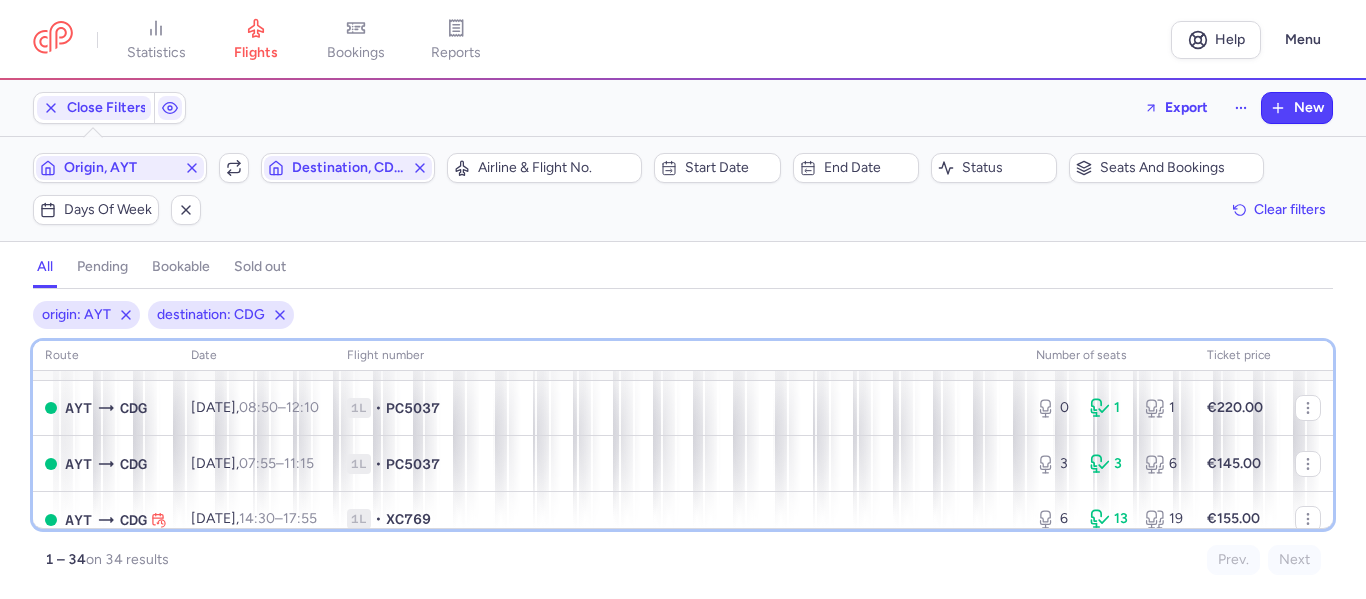 scroll, scrollTop: 120, scrollLeft: 0, axis: vertical 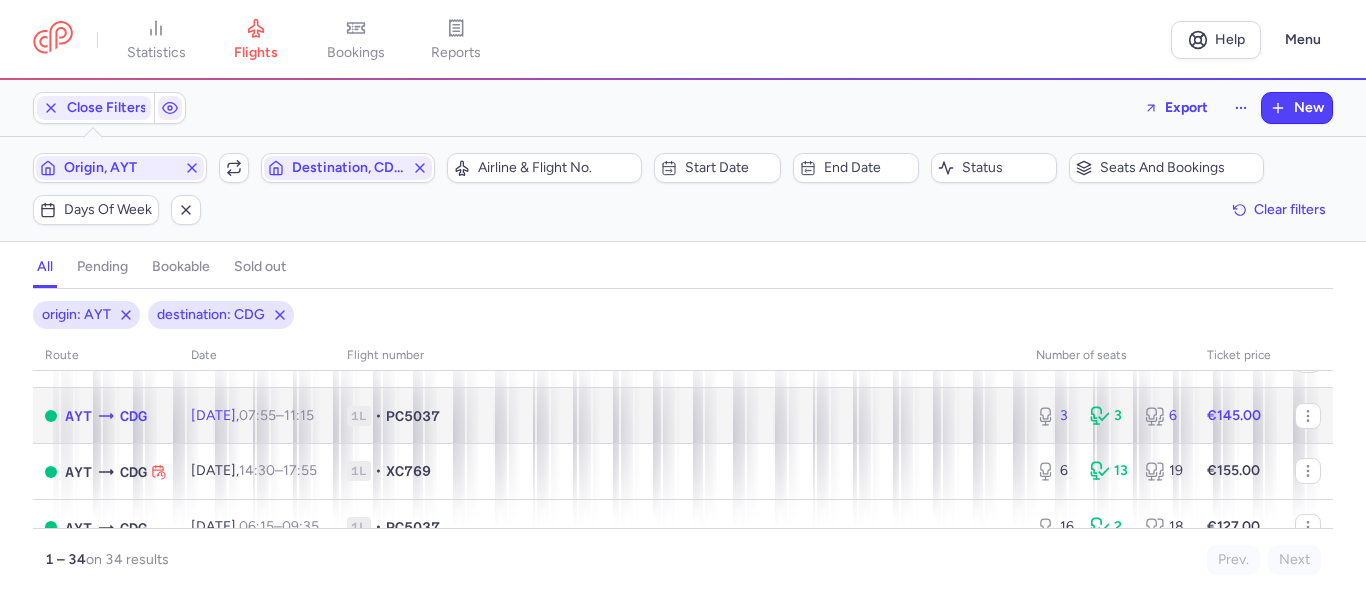 click on "€145.00" at bounding box center [1239, 416] 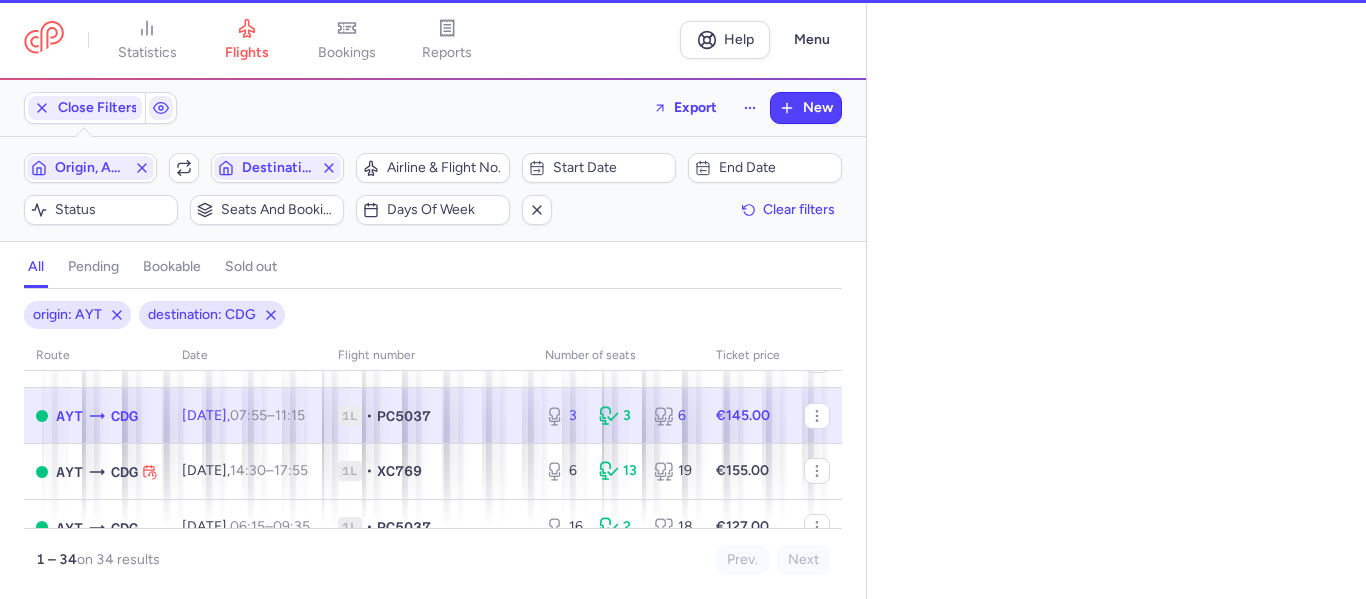 select on "days" 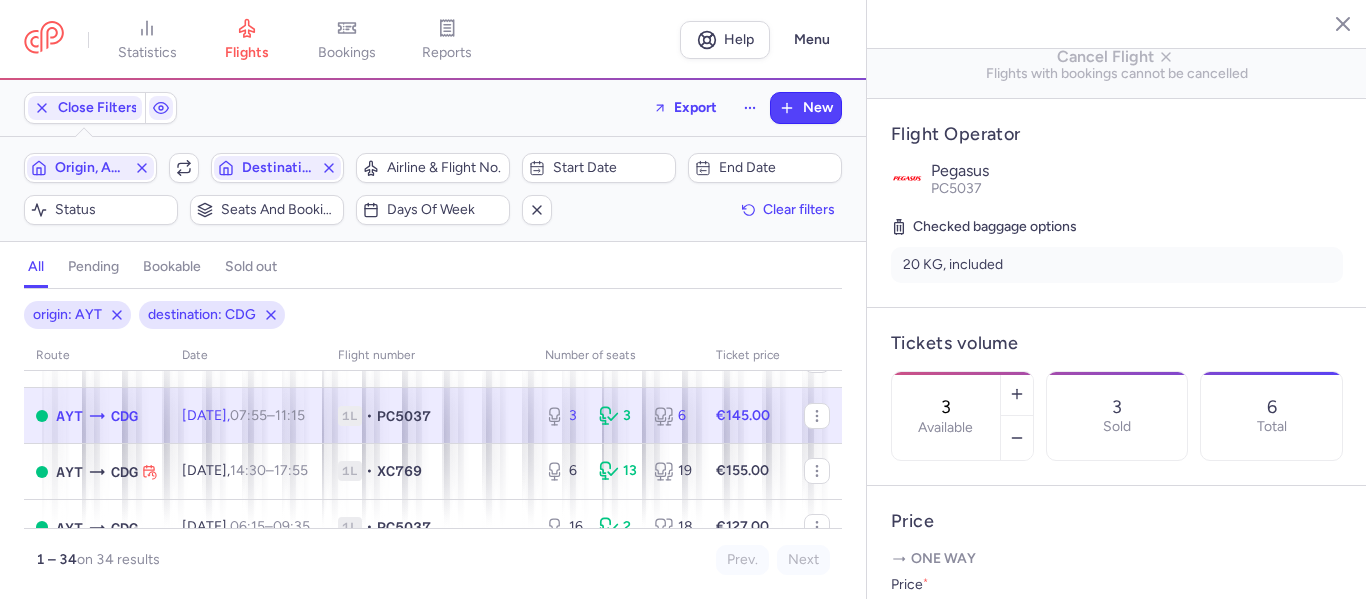 scroll, scrollTop: 371, scrollLeft: 0, axis: vertical 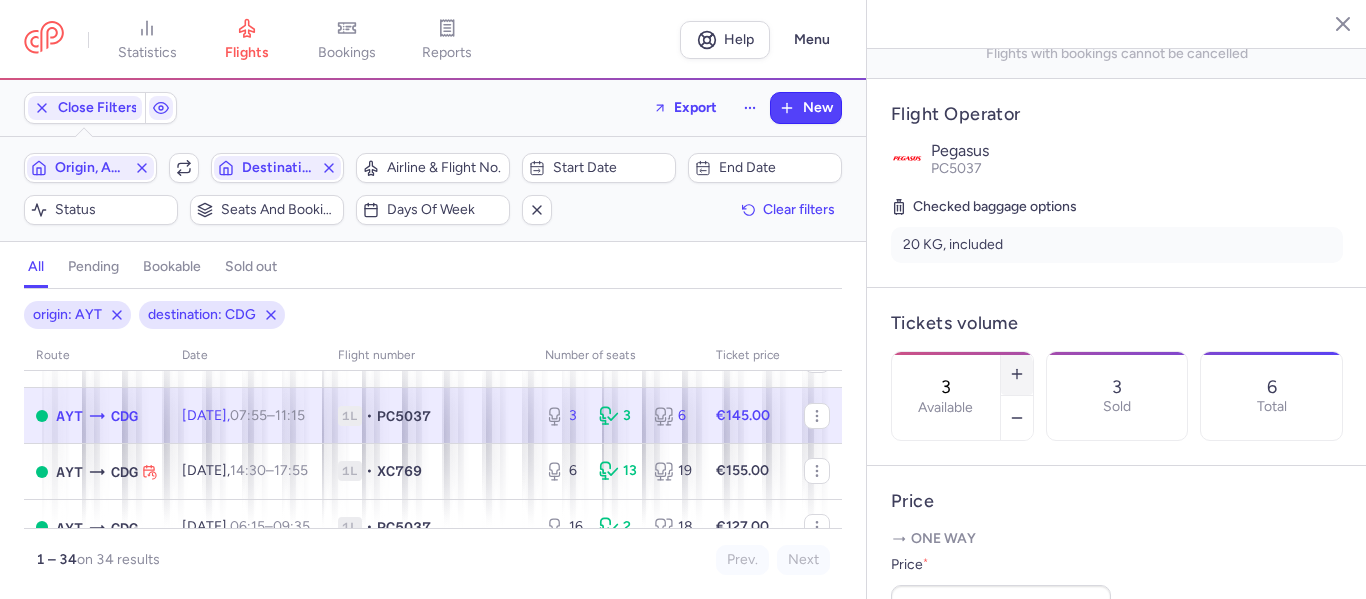 click 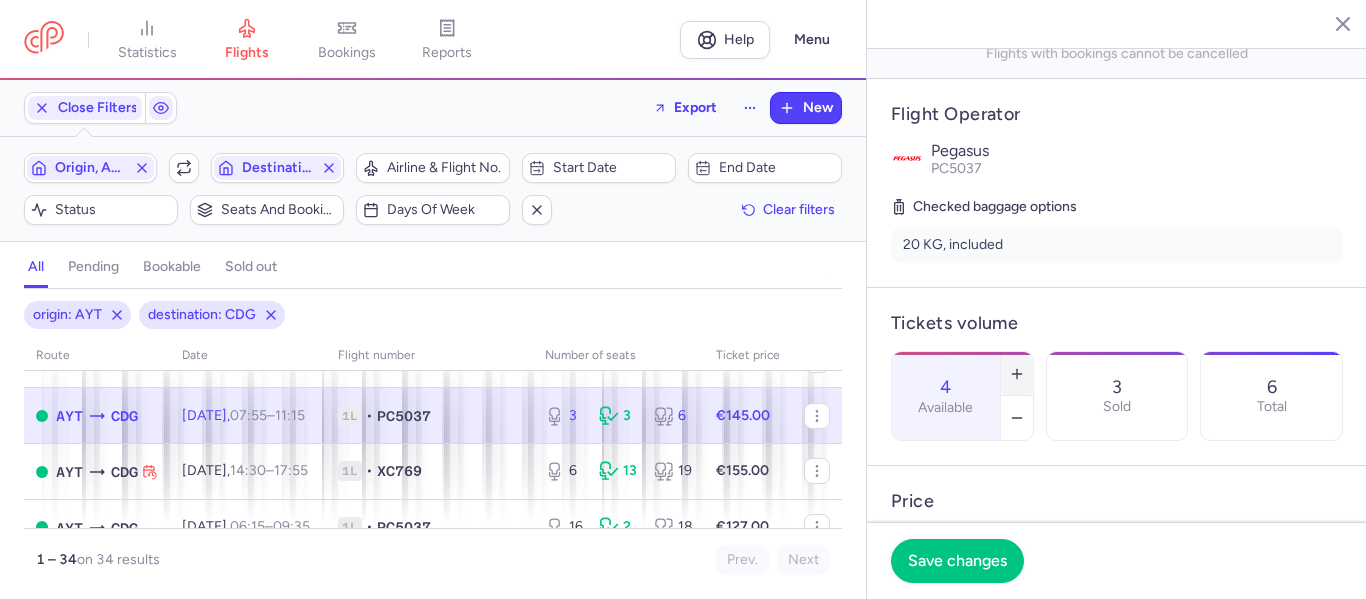 click 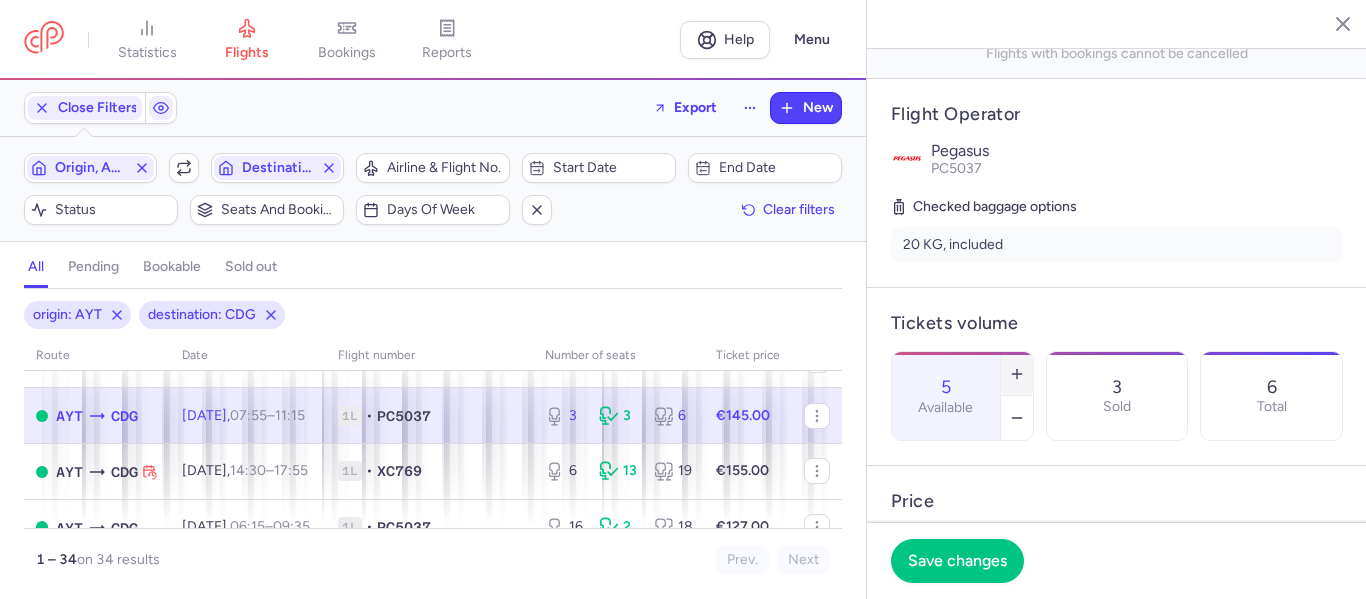click 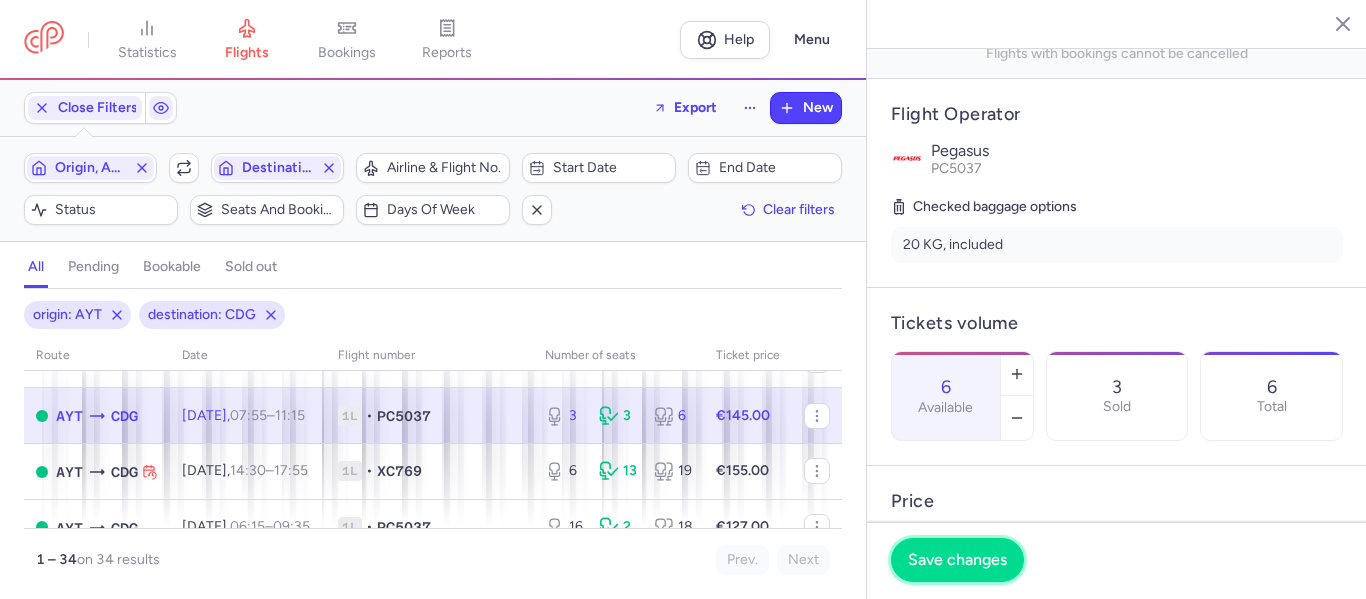 click on "Save changes" at bounding box center [957, 560] 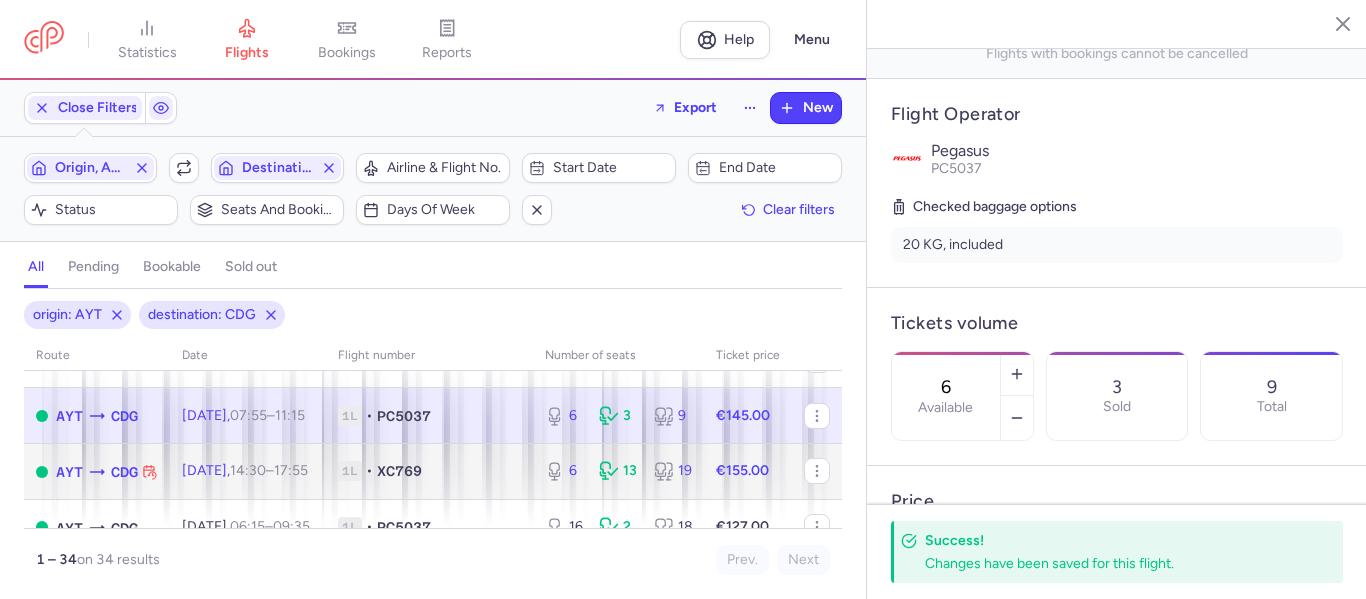 click on "[DATE]  14:30  –  17:55  +0" at bounding box center (248, 472) 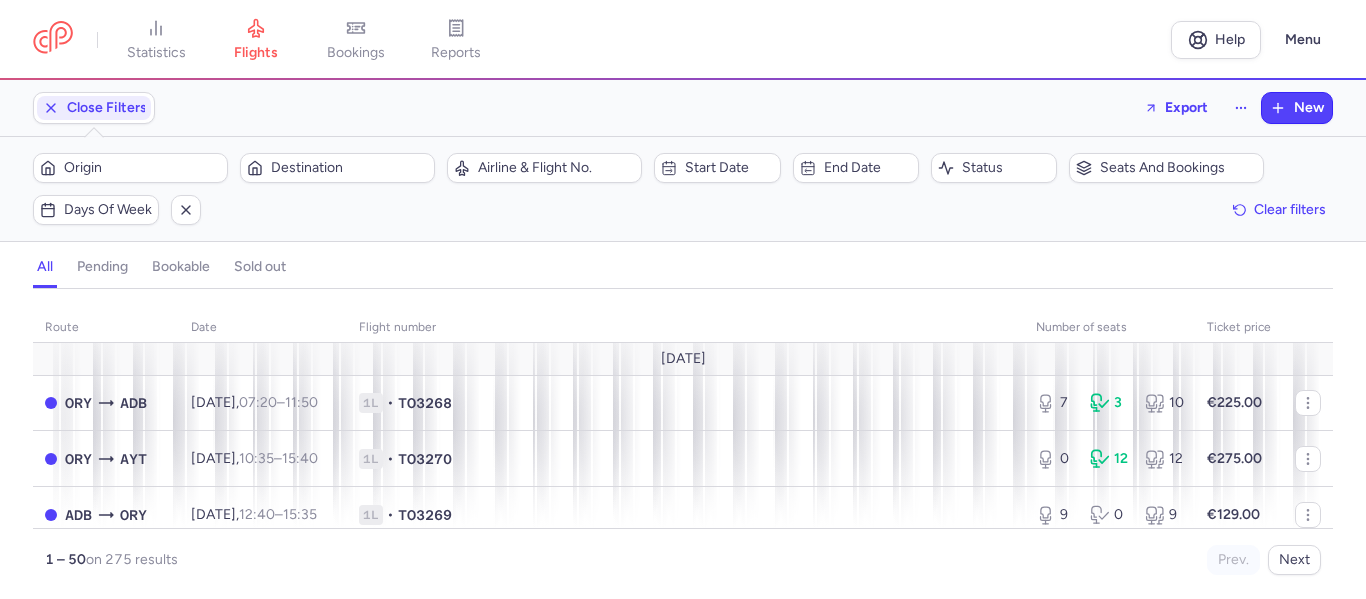 scroll, scrollTop: 0, scrollLeft: 0, axis: both 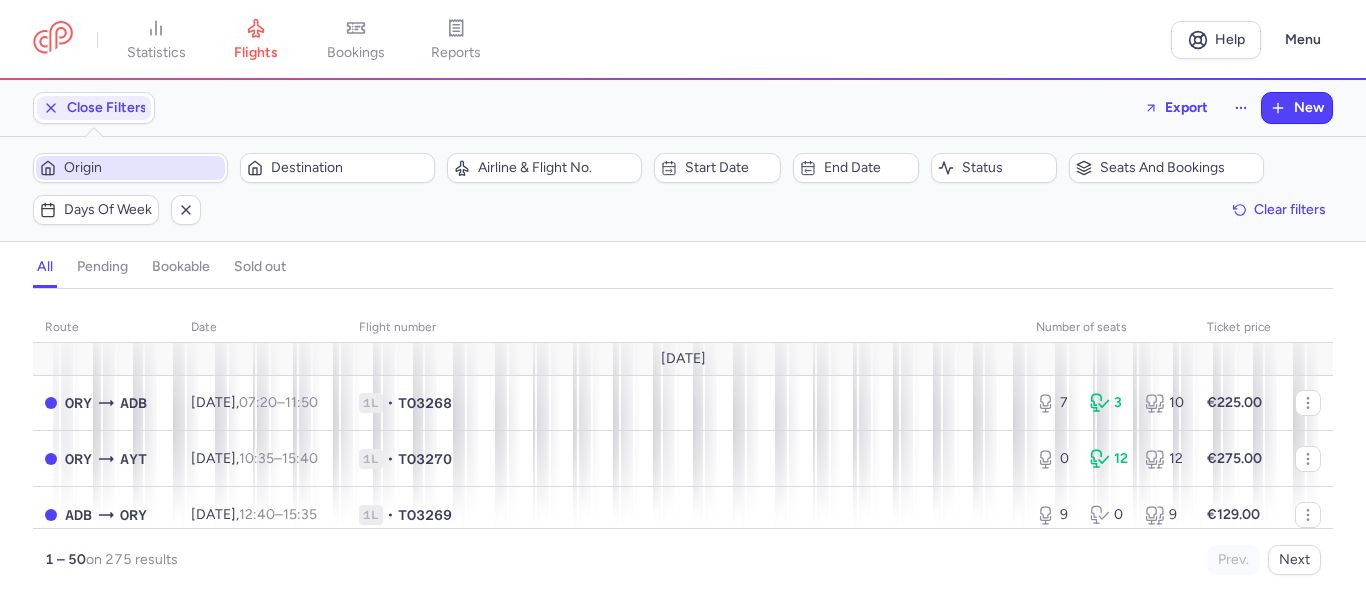 click on "Origin" at bounding box center [142, 168] 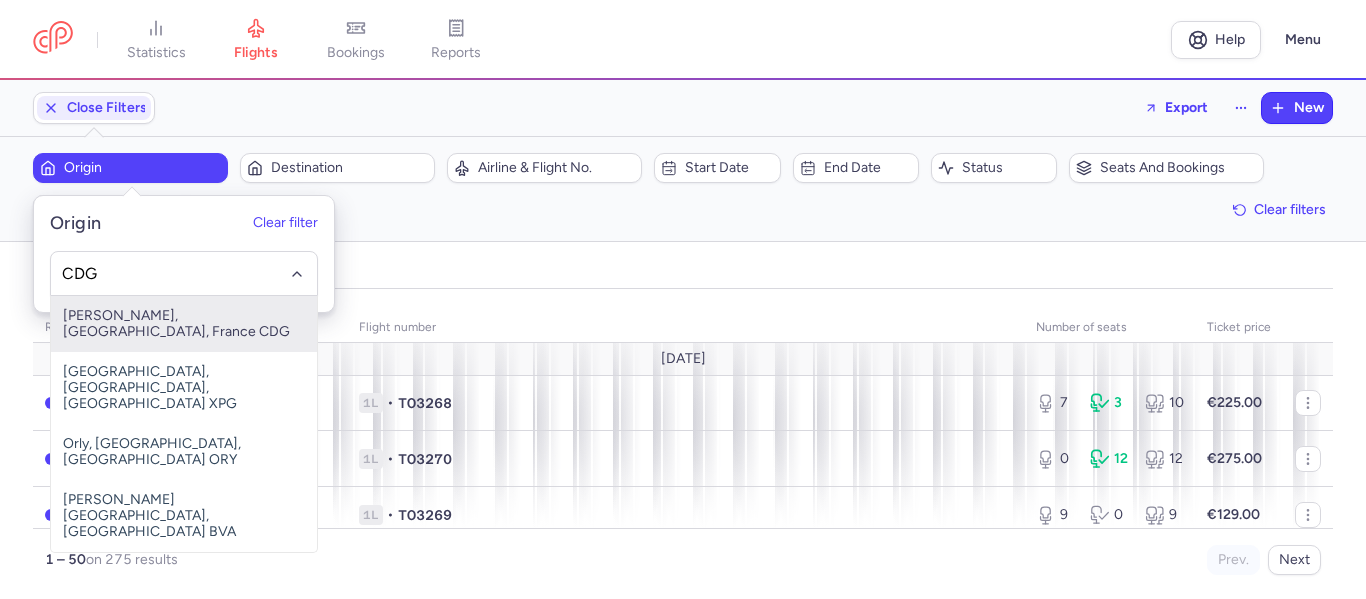 click on "[PERSON_NAME], [GEOGRAPHIC_DATA], France CDG" at bounding box center (184, 324) 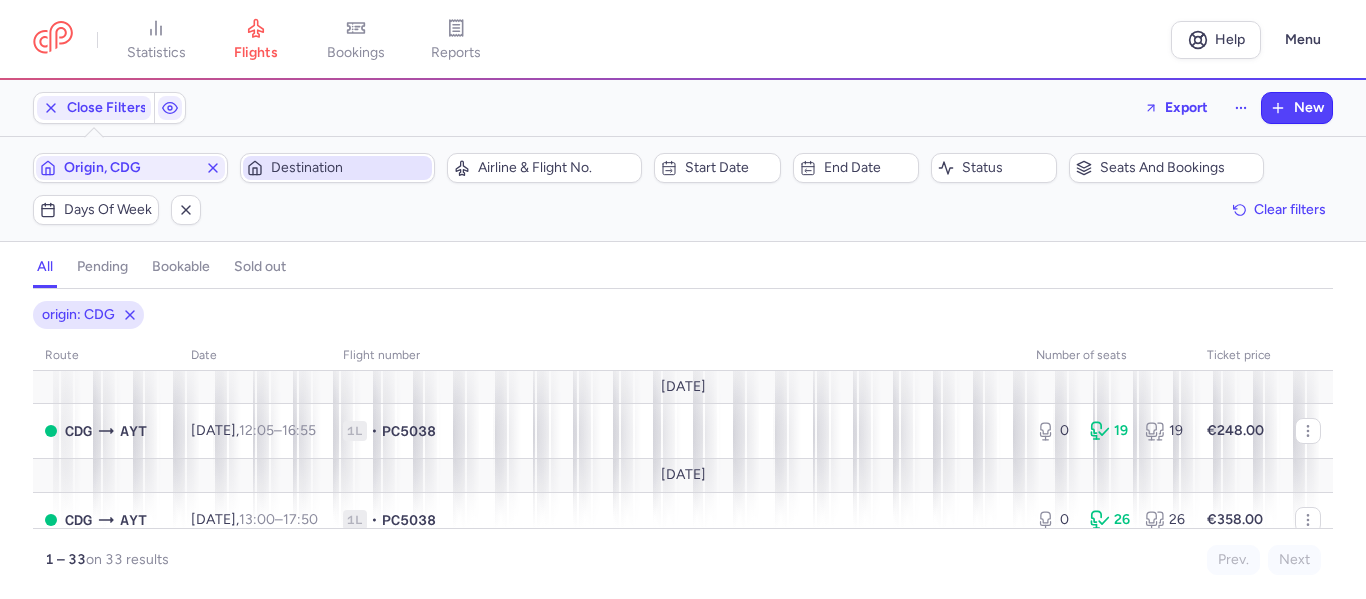 click on "Destination" at bounding box center (349, 168) 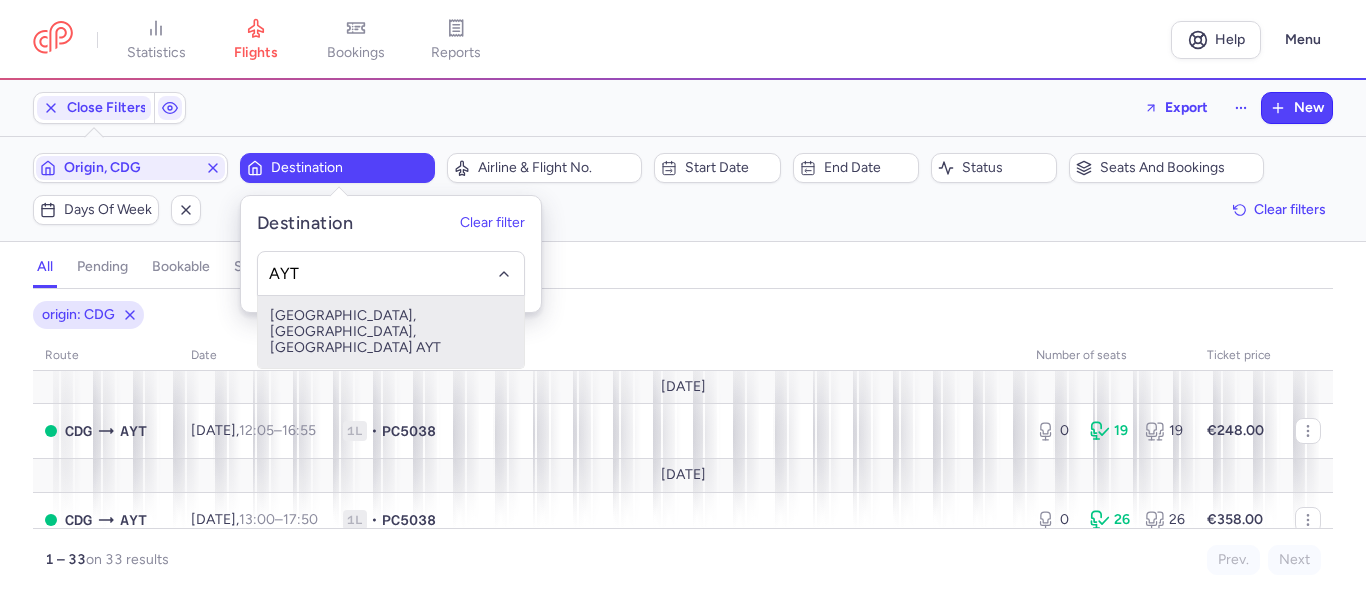 click on "[GEOGRAPHIC_DATA], [GEOGRAPHIC_DATA], [GEOGRAPHIC_DATA] AYT" at bounding box center [391, 332] 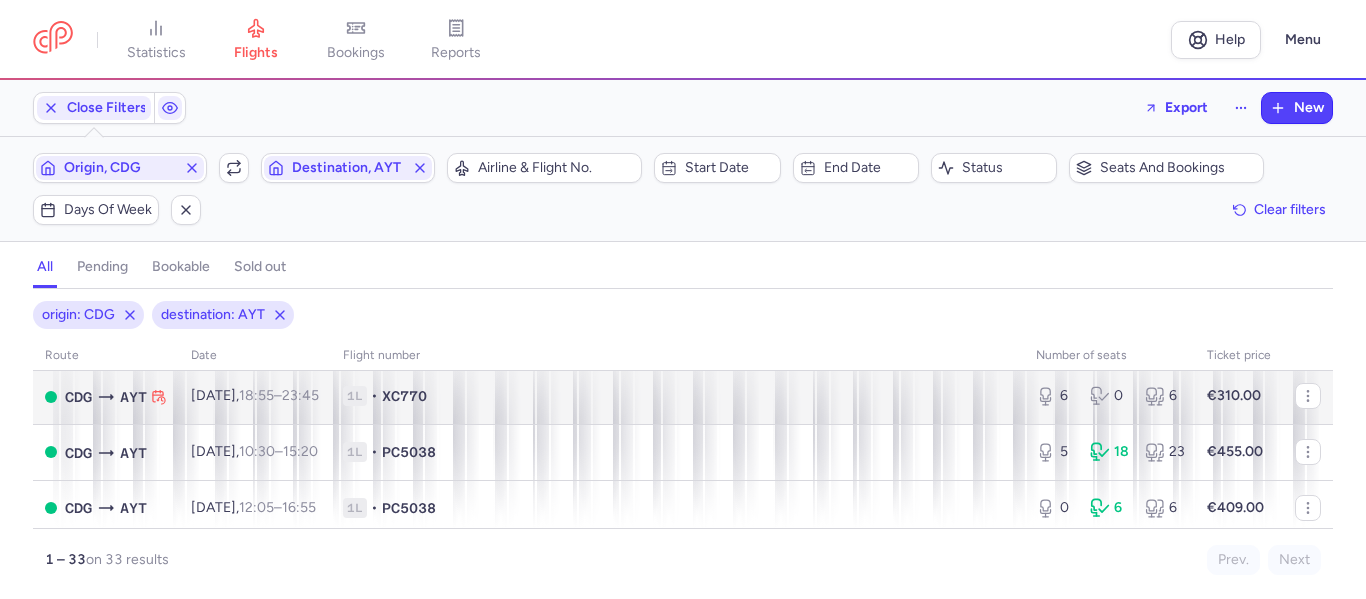 scroll, scrollTop: 200, scrollLeft: 0, axis: vertical 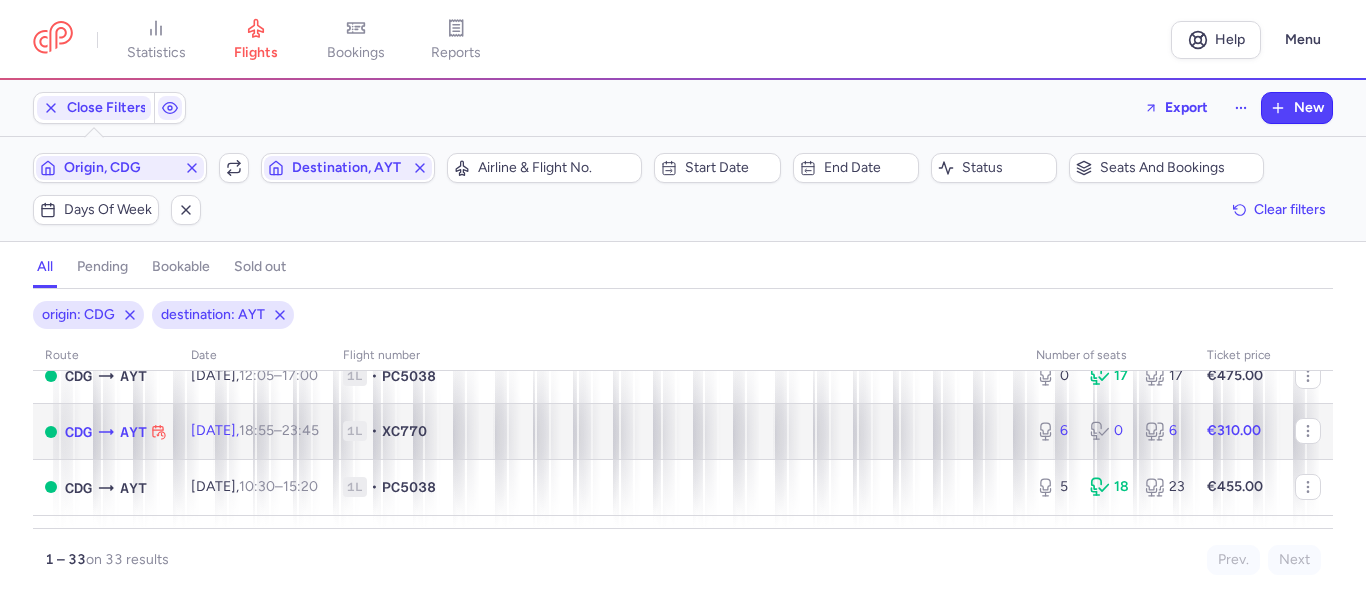 click on "1L • XC770" at bounding box center [677, 431] 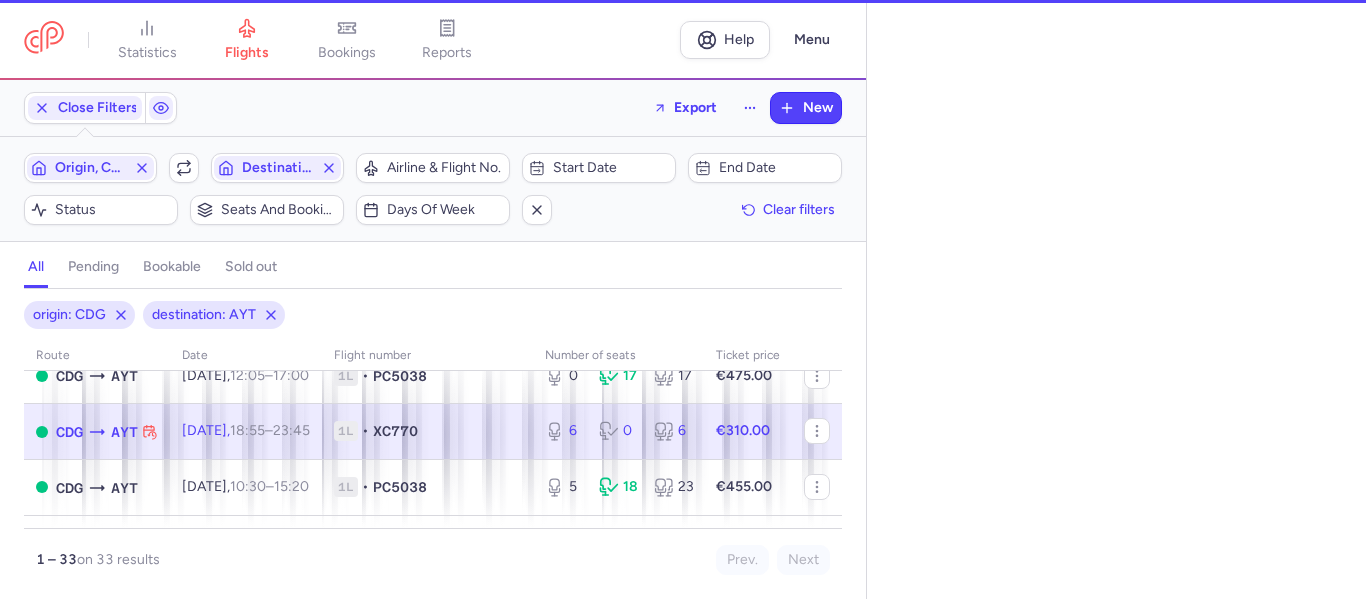 select on "days" 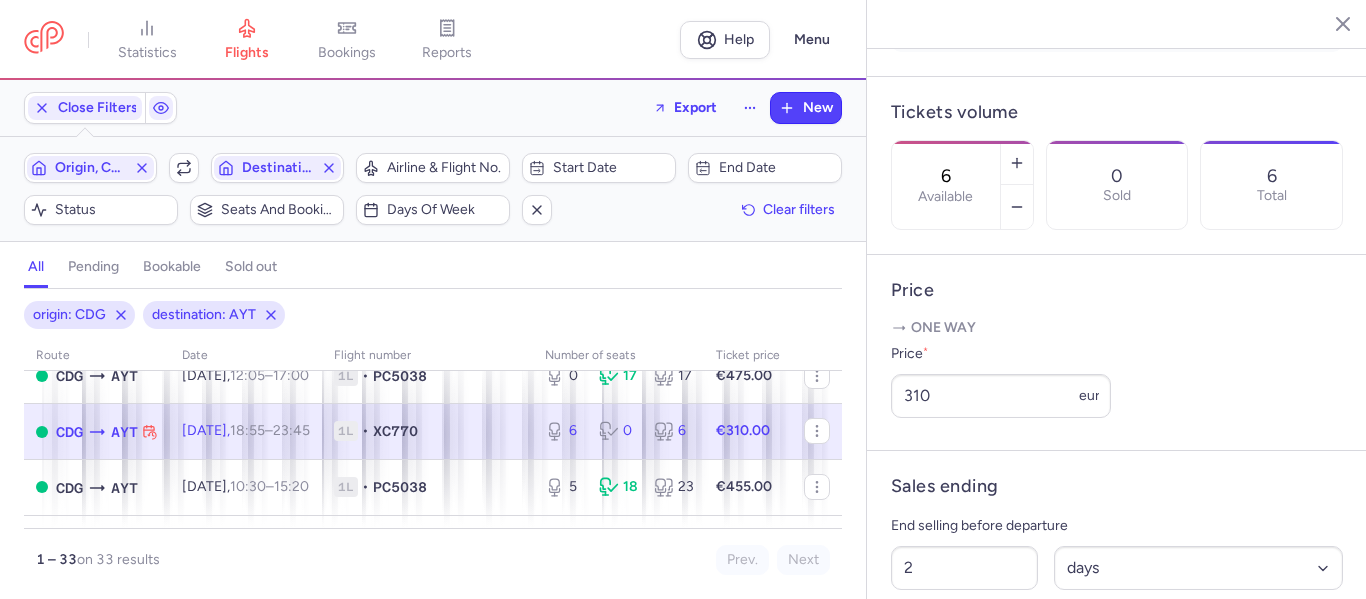 scroll, scrollTop: 600, scrollLeft: 0, axis: vertical 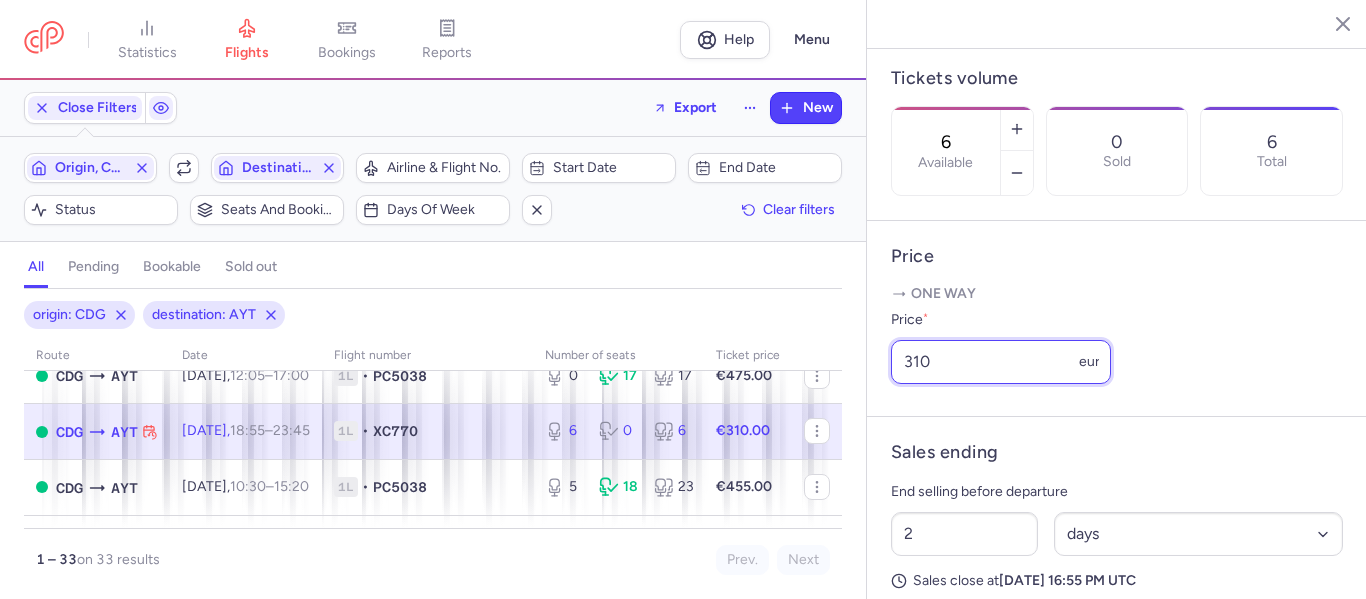 drag, startPoint x: 936, startPoint y: 392, endPoint x: 893, endPoint y: 381, distance: 44.38468 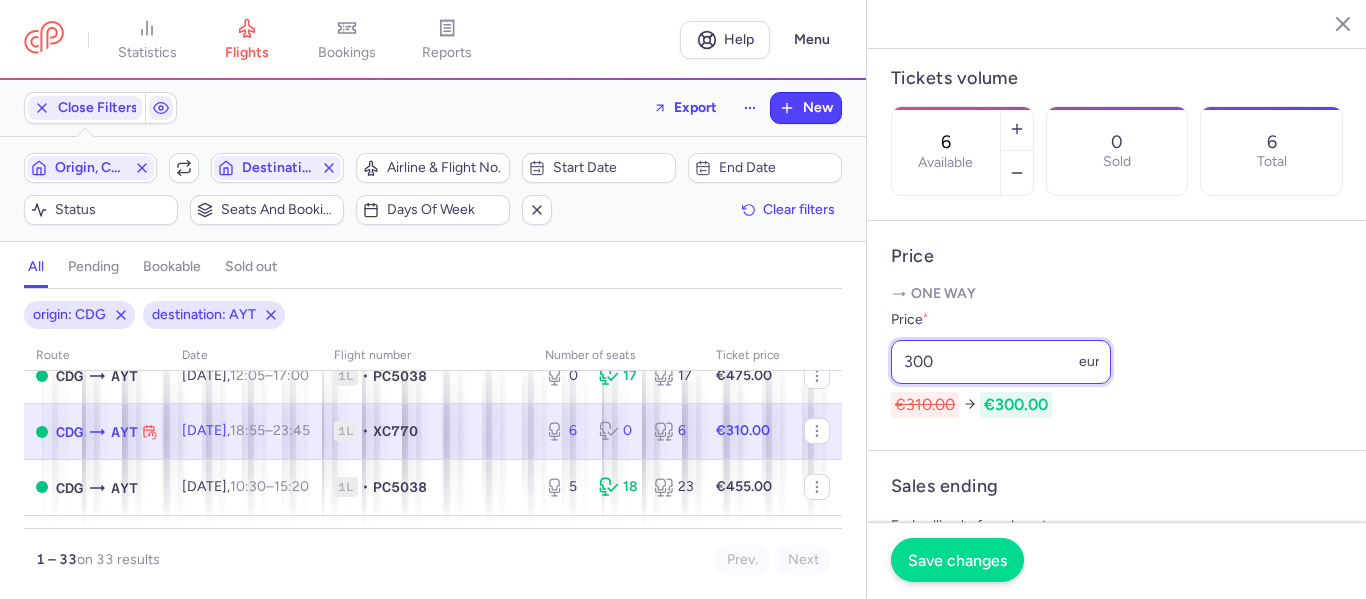 type on "300" 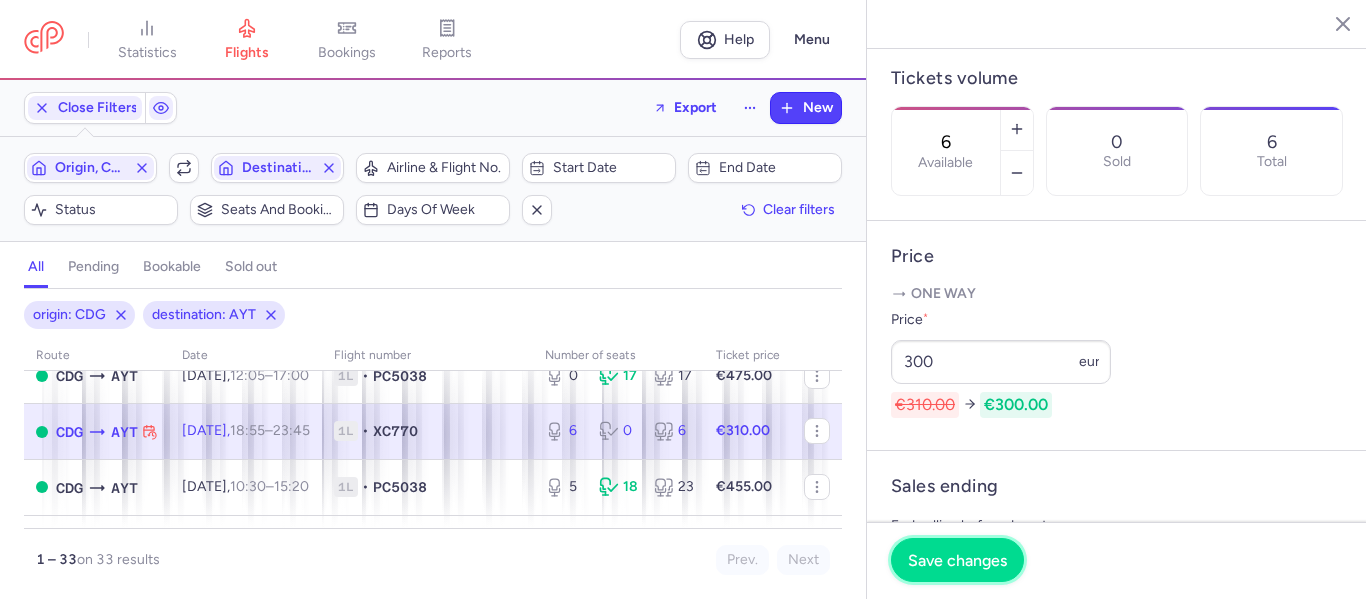 click on "Save changes" at bounding box center (957, 560) 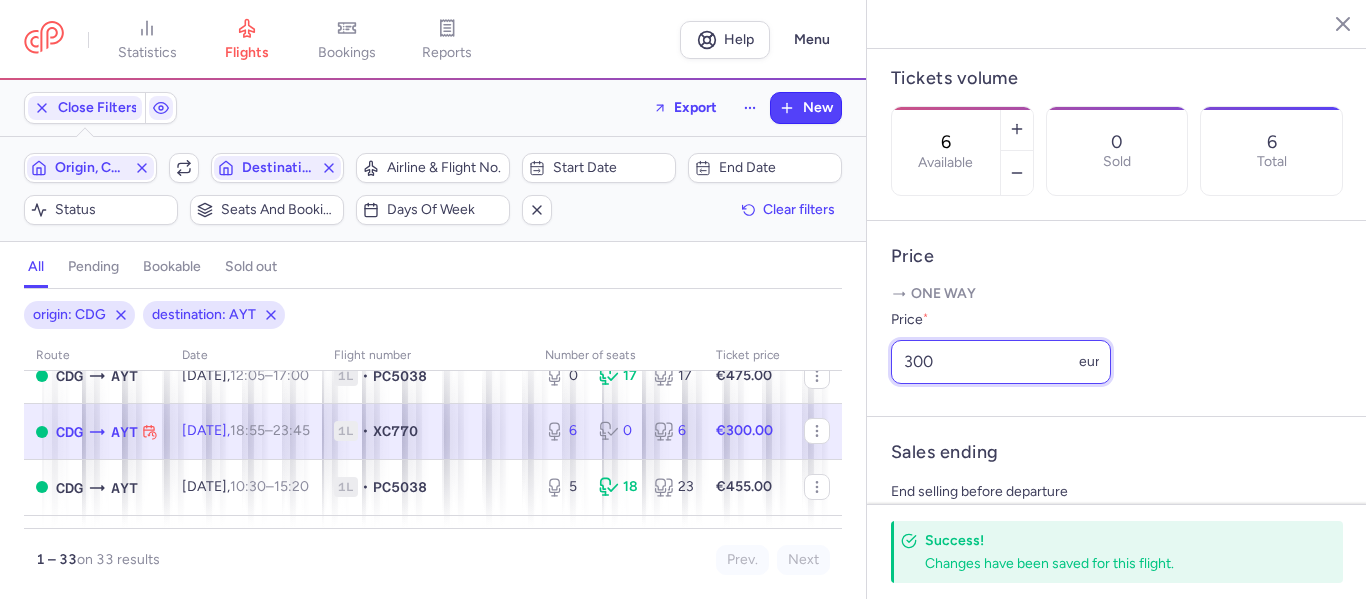drag, startPoint x: 947, startPoint y: 385, endPoint x: 814, endPoint y: 370, distance: 133.84319 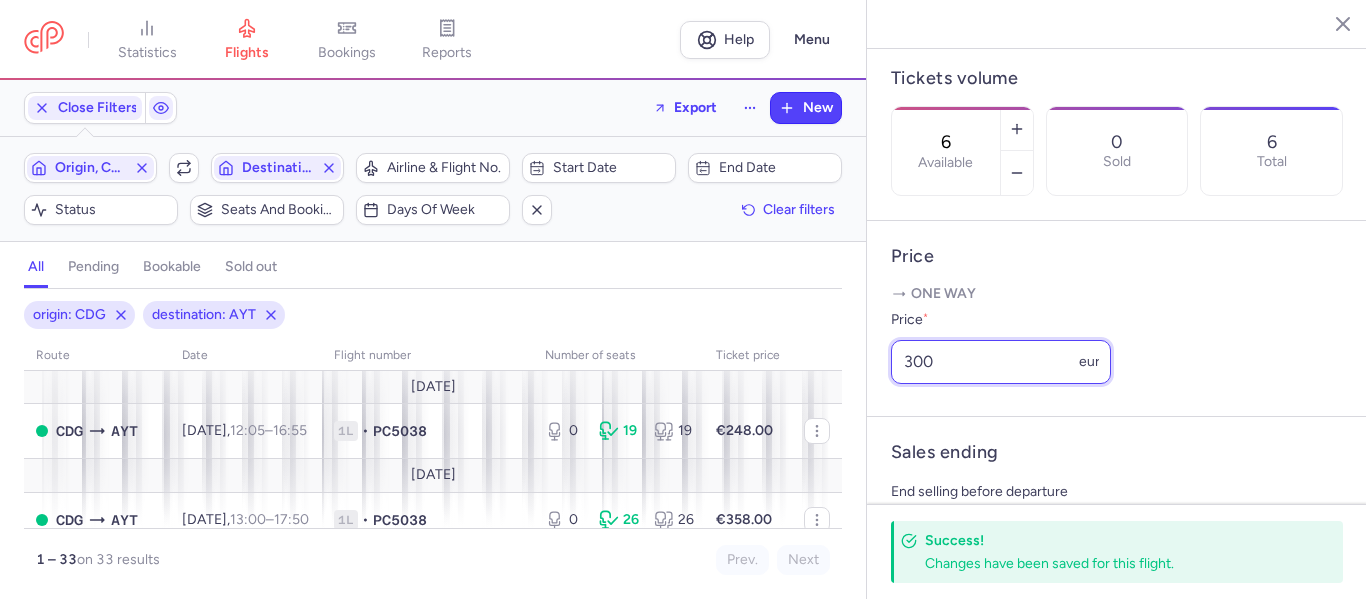 scroll, scrollTop: 100, scrollLeft: 0, axis: vertical 